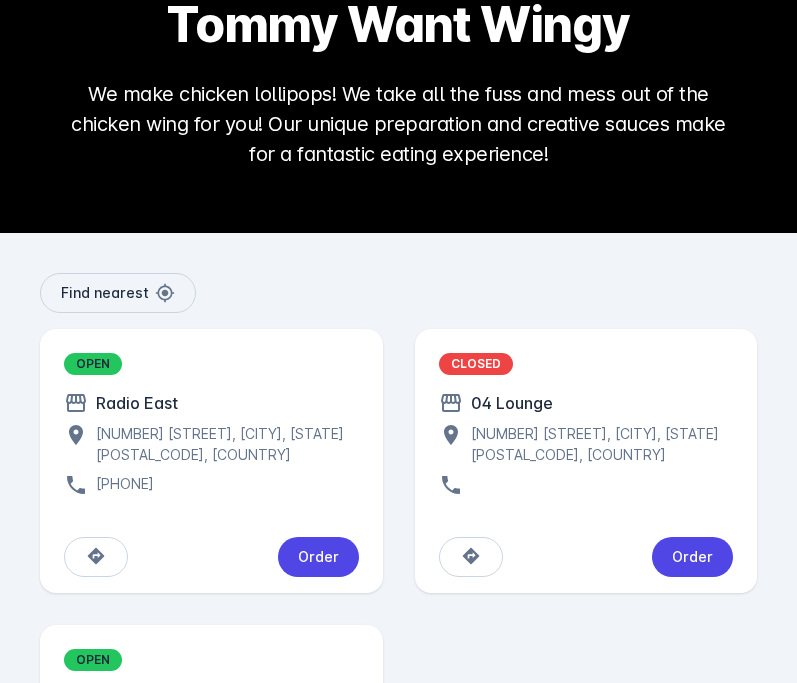 scroll, scrollTop: 447, scrollLeft: 0, axis: vertical 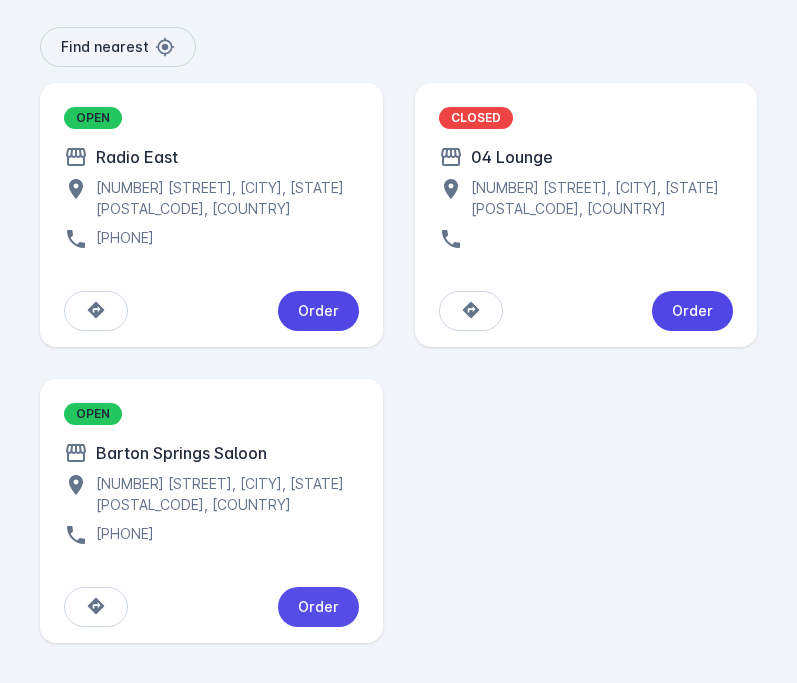 click on "Order" 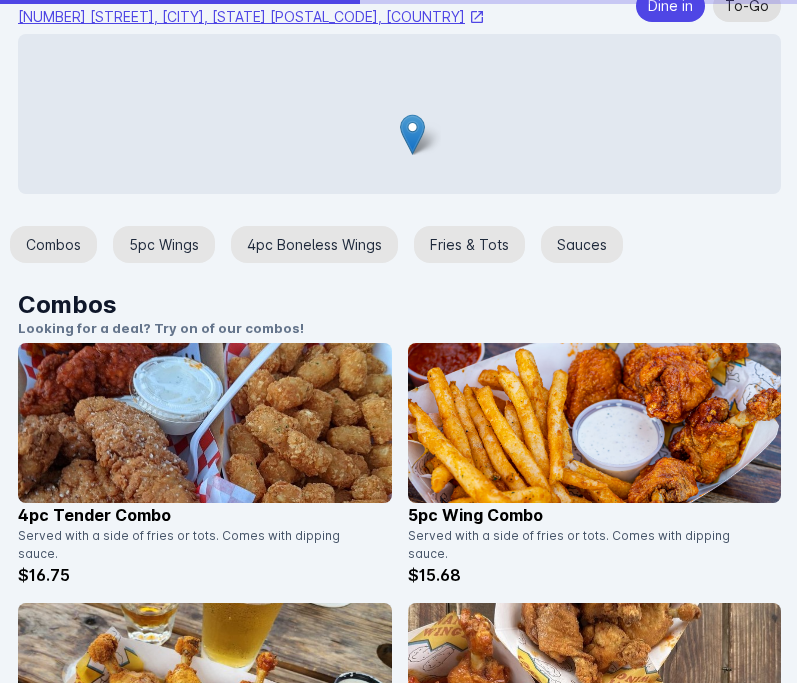 scroll, scrollTop: 0, scrollLeft: 0, axis: both 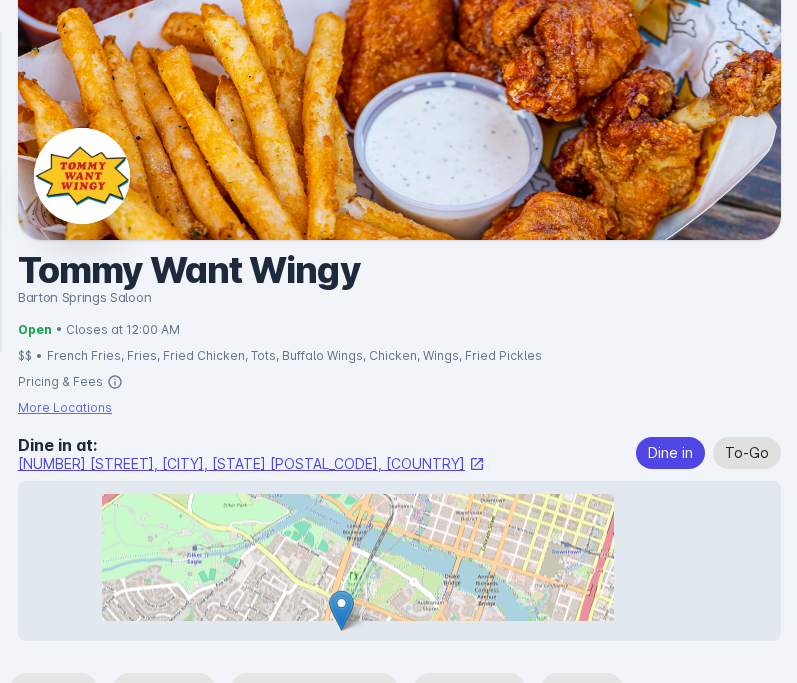 click on "Ranch On Fire - 5pc" 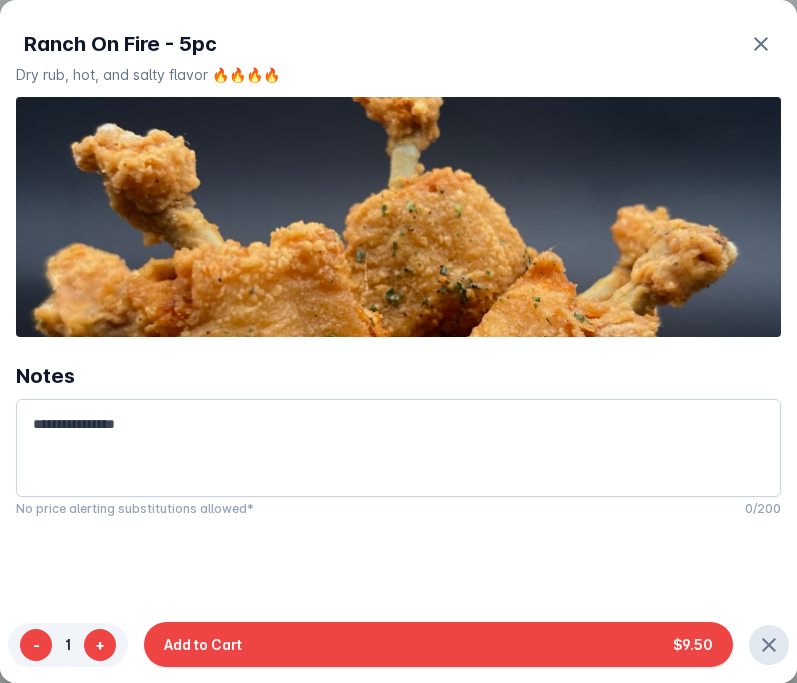 scroll, scrollTop: 69, scrollLeft: 0, axis: vertical 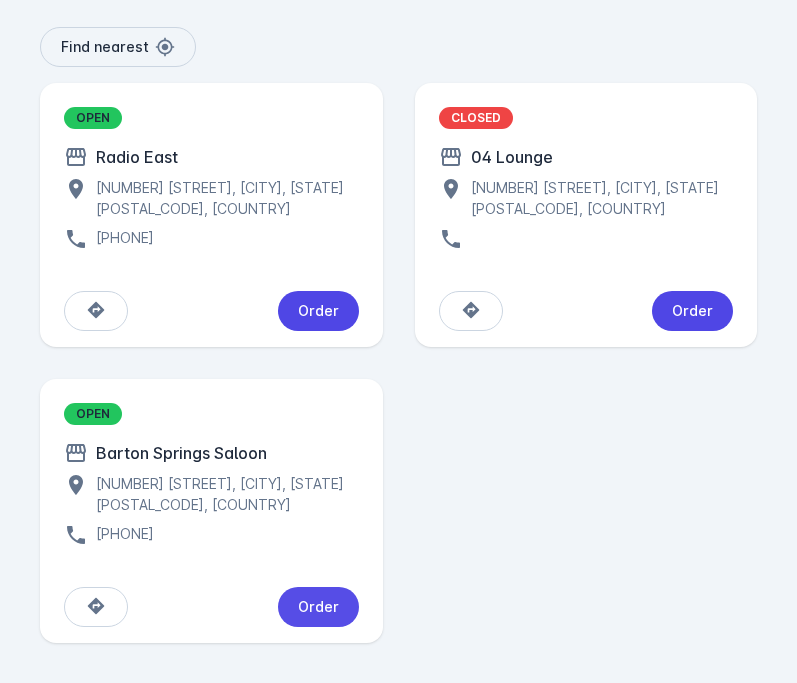 click on "Order" 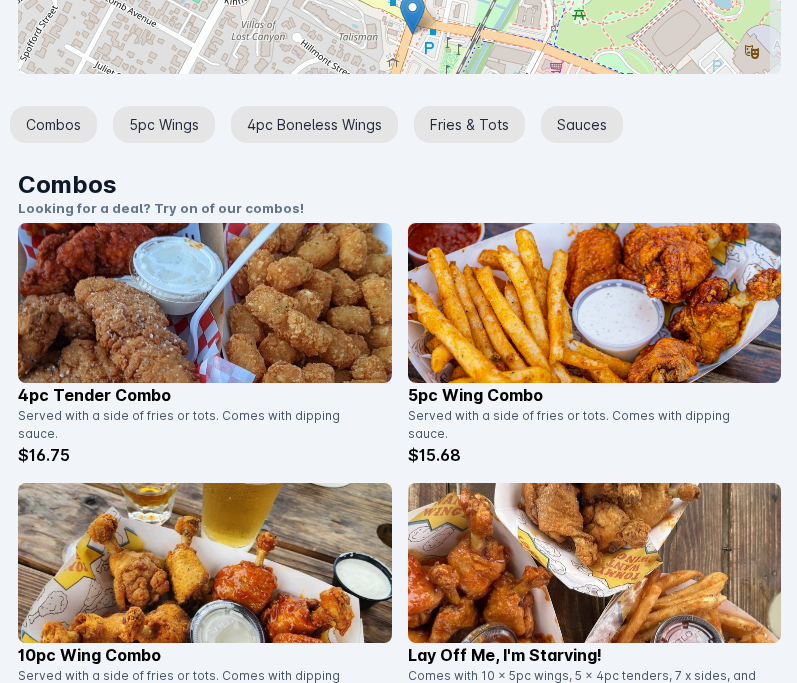 scroll, scrollTop: 0, scrollLeft: 0, axis: both 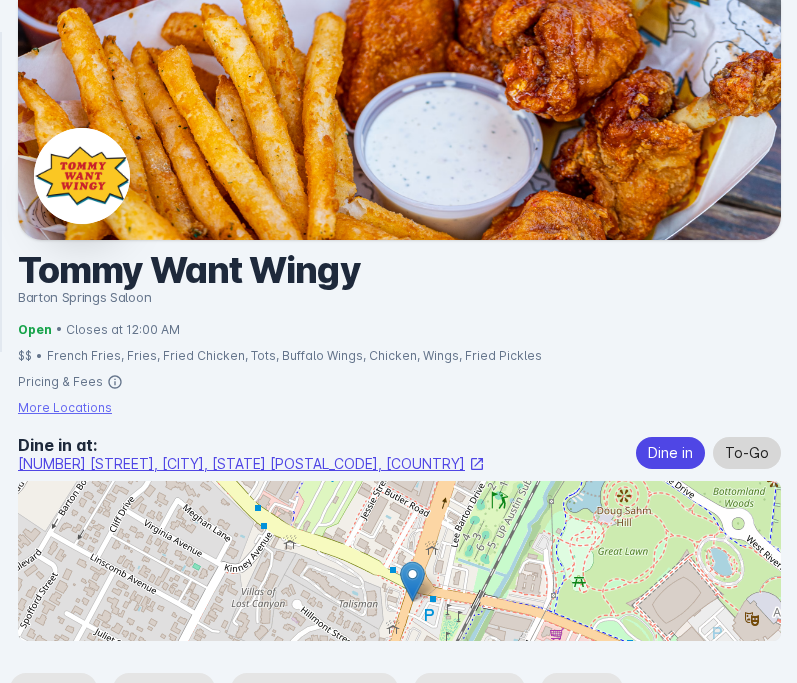 click on "To-Go" at bounding box center (747, 453) 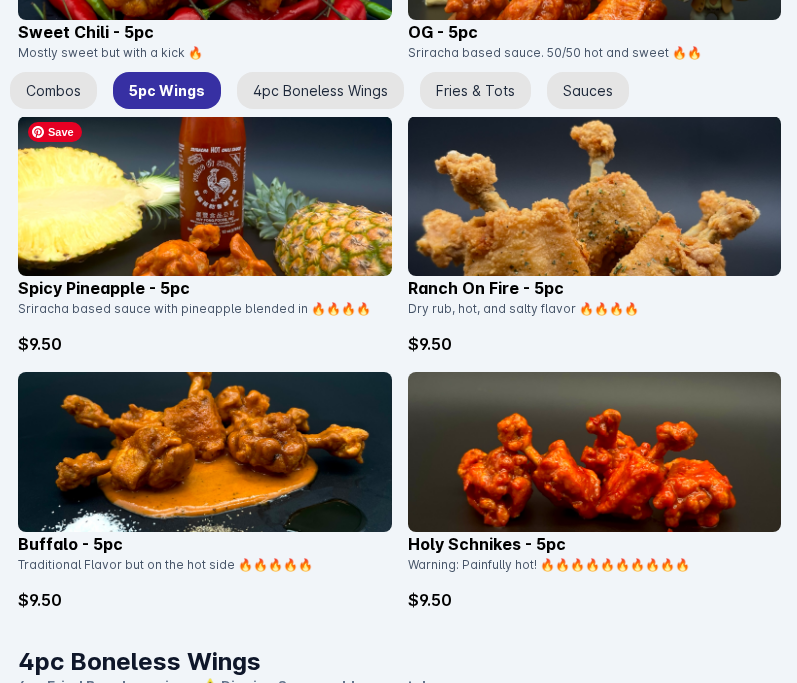 scroll, scrollTop: 2011, scrollLeft: 0, axis: vertical 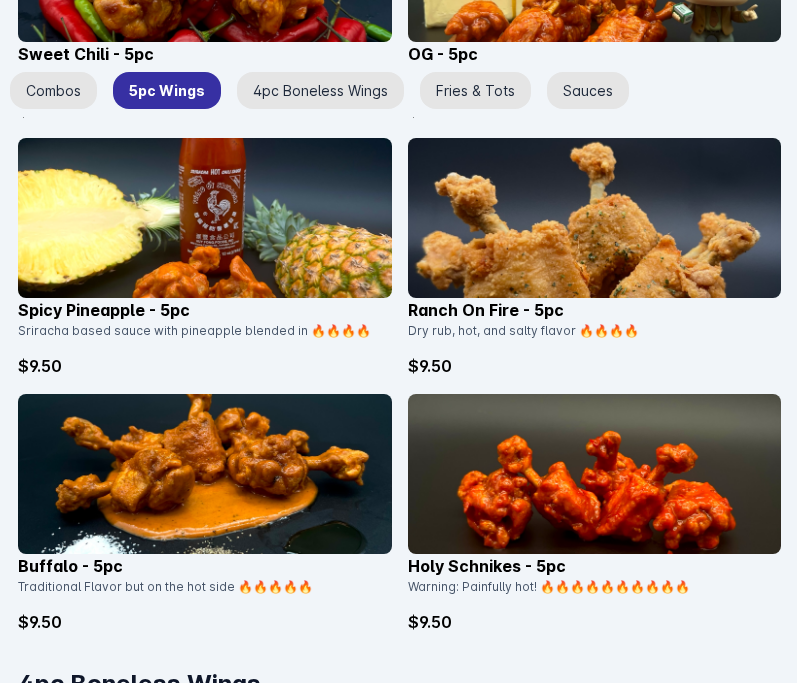 click on "Spicy Pineapple - 5pc" 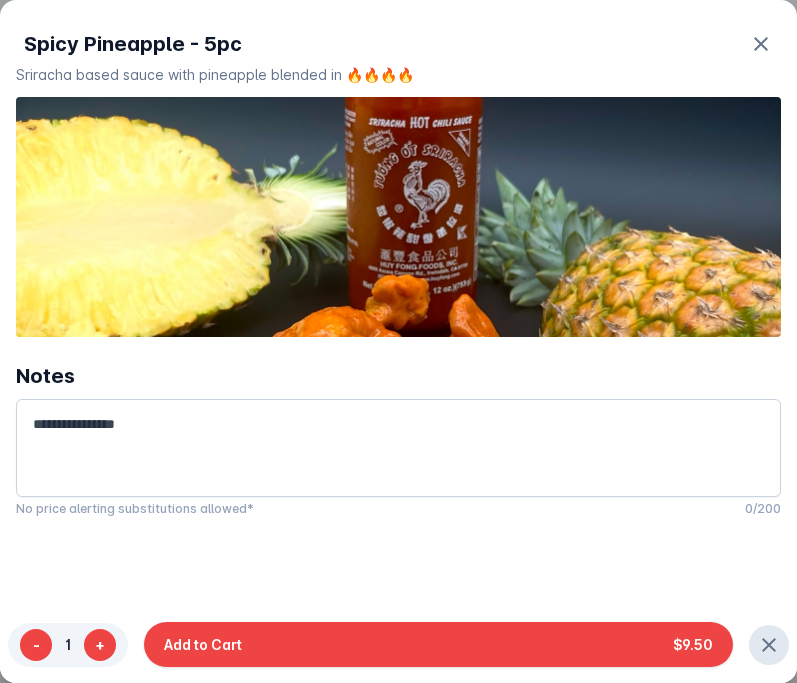 click on "Sriracha based sauce with pineapple blended in 🔥🔥🔥🔥" at bounding box center [398, 74] 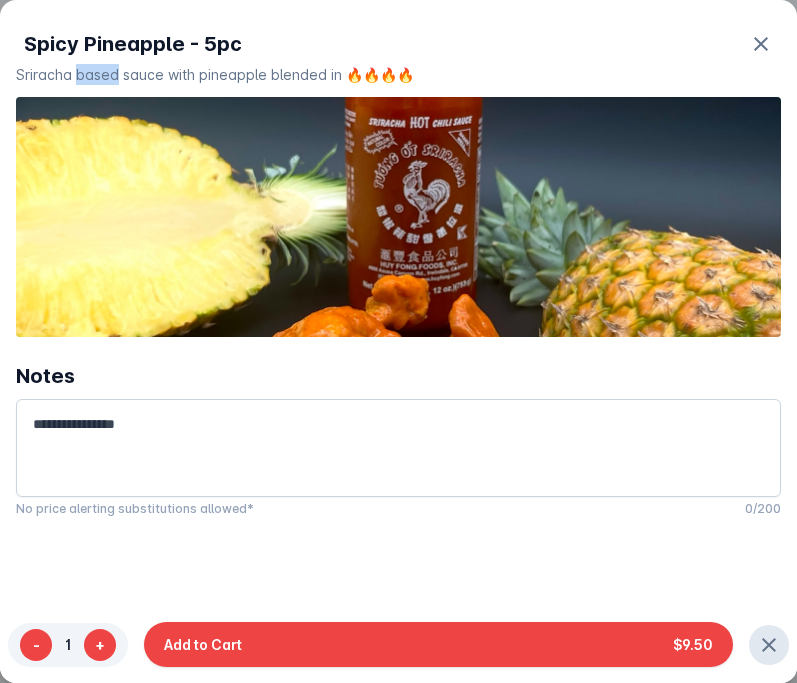 click on "Sriracha based sauce with pineapple blended in 🔥🔥🔥🔥" at bounding box center (398, 74) 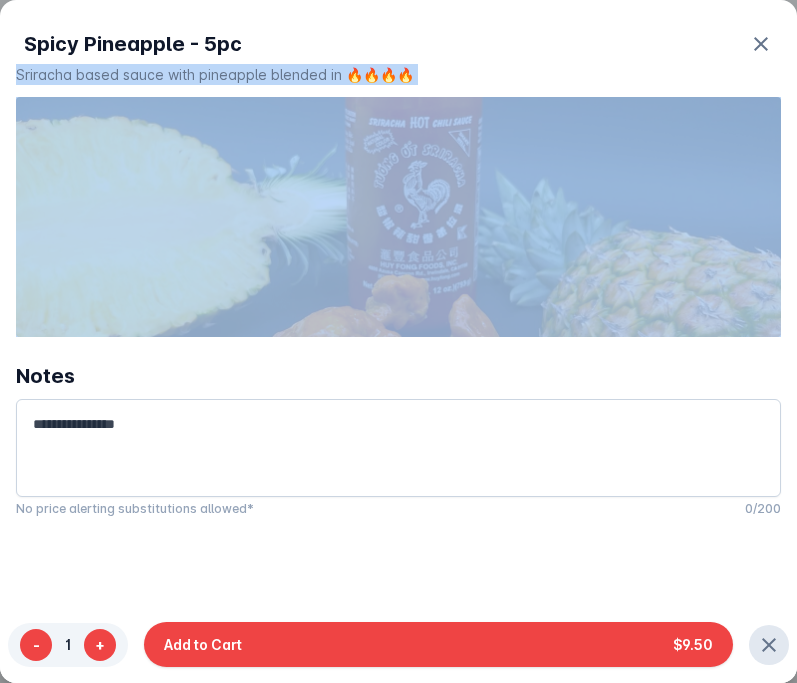 click on "Sriracha based sauce with pineapple blended in 🔥🔥🔥🔥" at bounding box center [398, 74] 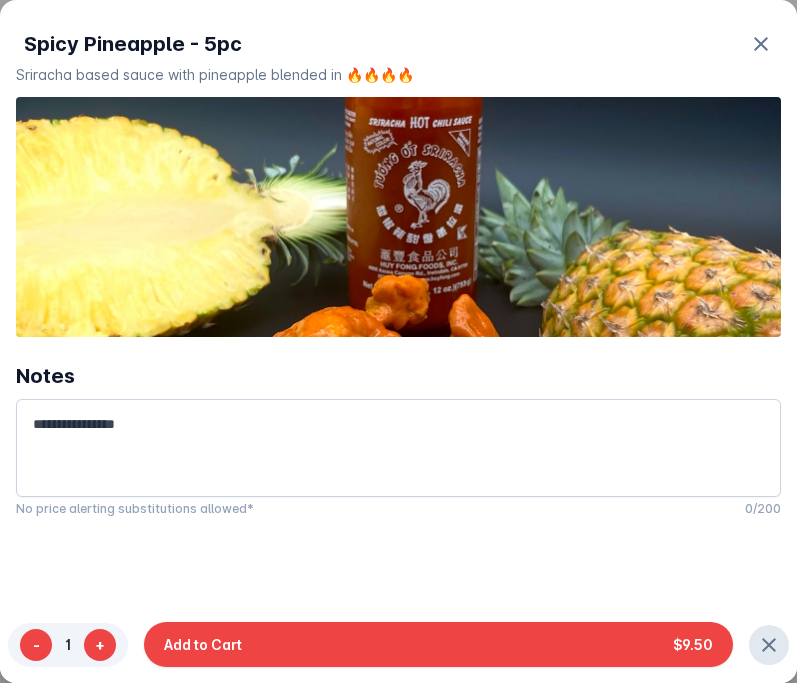 click on "Spicy Pineapple - 5pc" at bounding box center [133, 44] 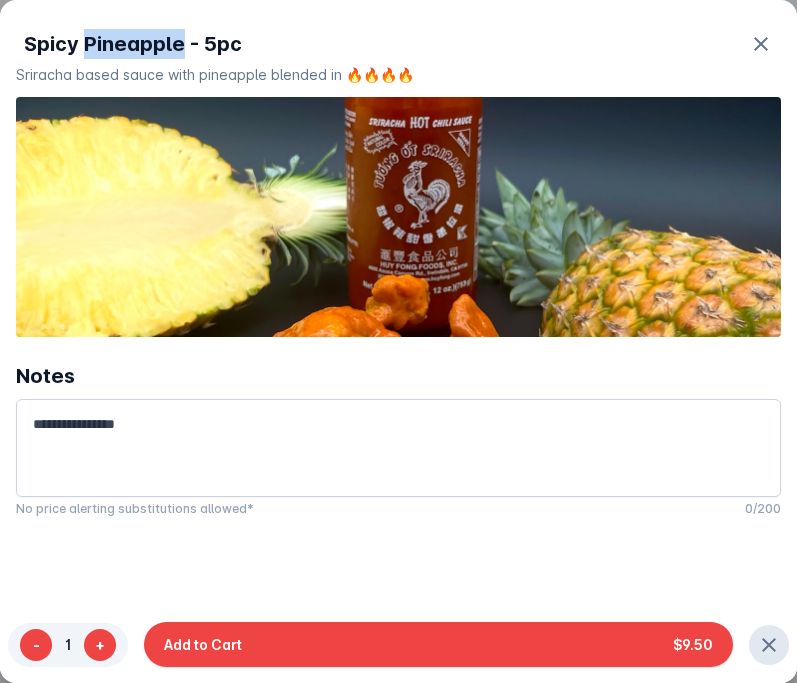 click on "Spicy Pineapple - 5pc" at bounding box center (133, 44) 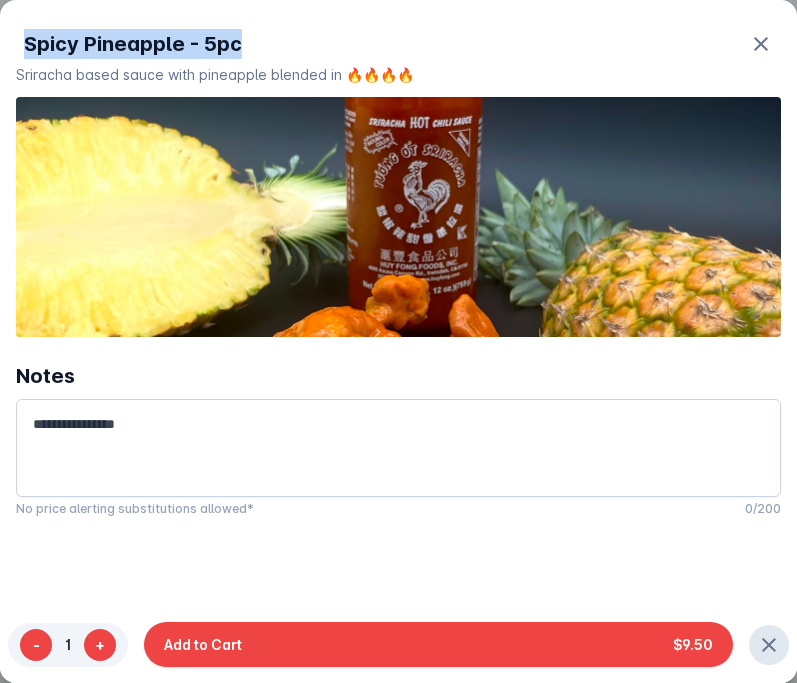 click on "Spicy Pineapple - 5pc" at bounding box center (133, 44) 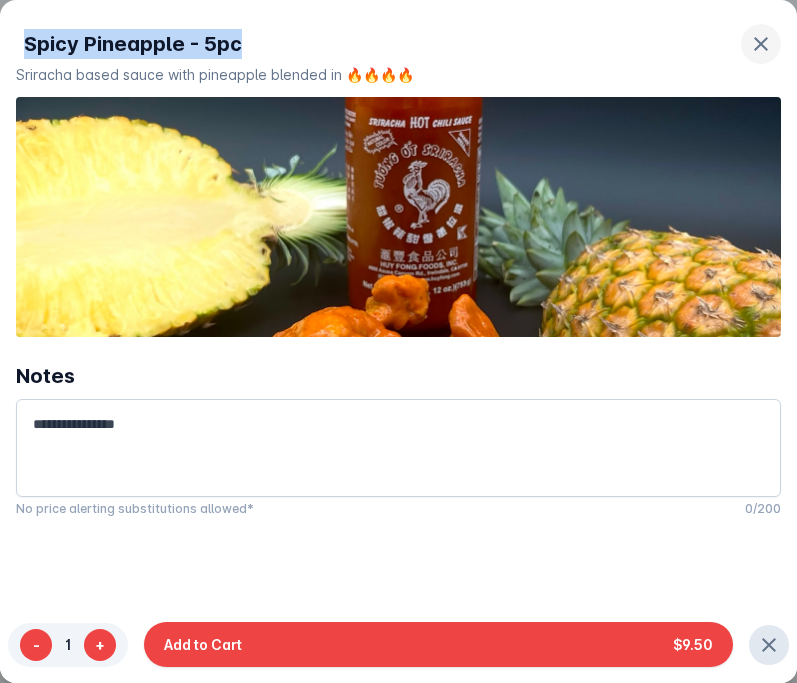 click 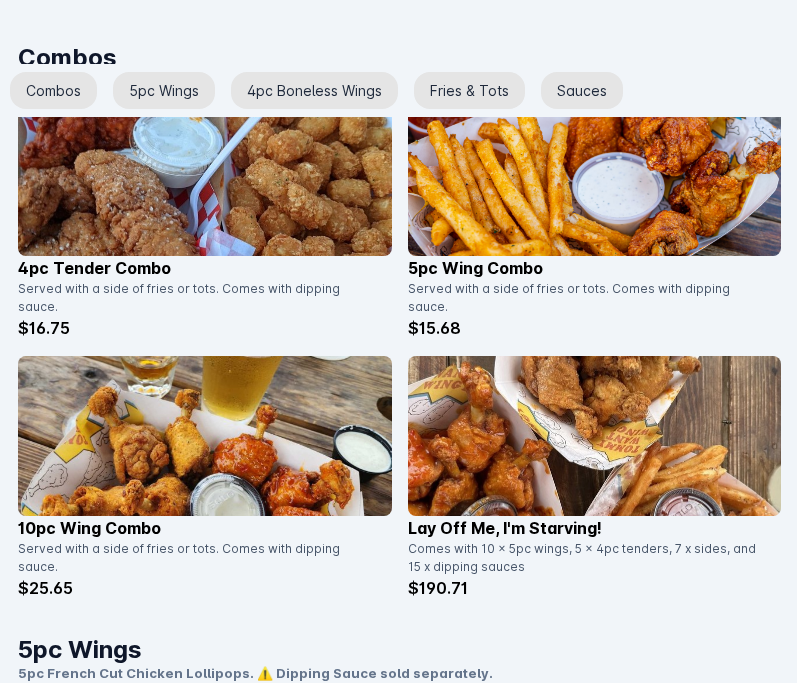 scroll, scrollTop: 0, scrollLeft: 0, axis: both 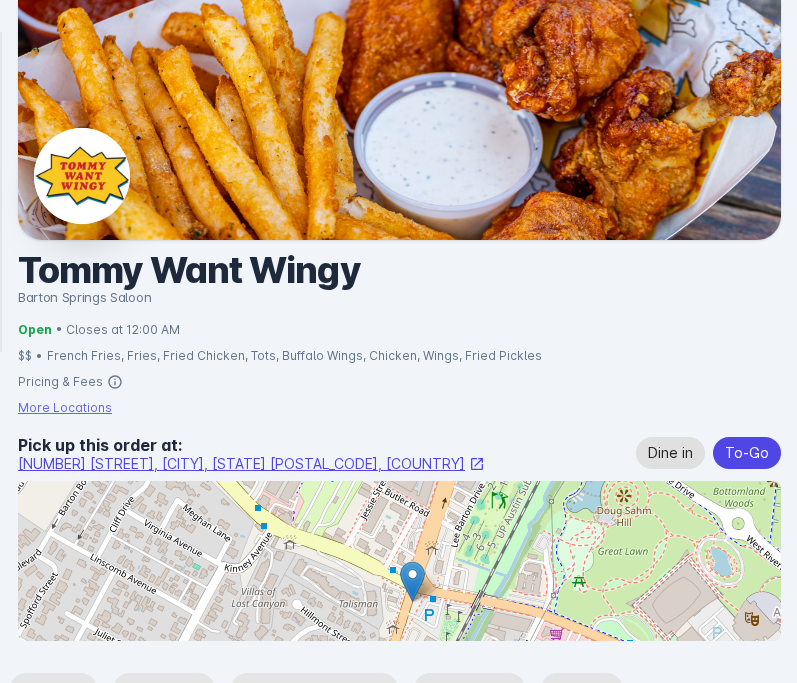 click on "Tommy Want Wingy" 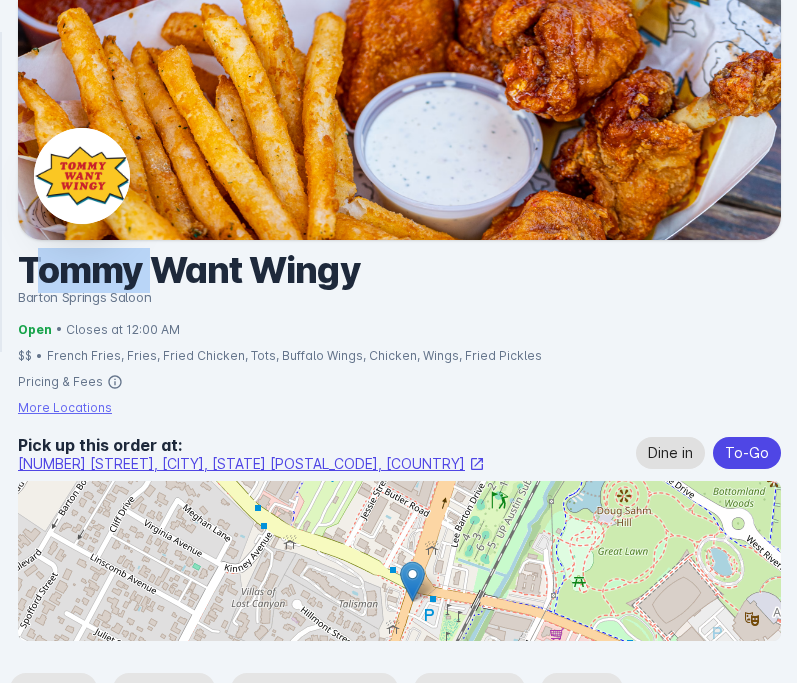 click on "Tommy Want Wingy" 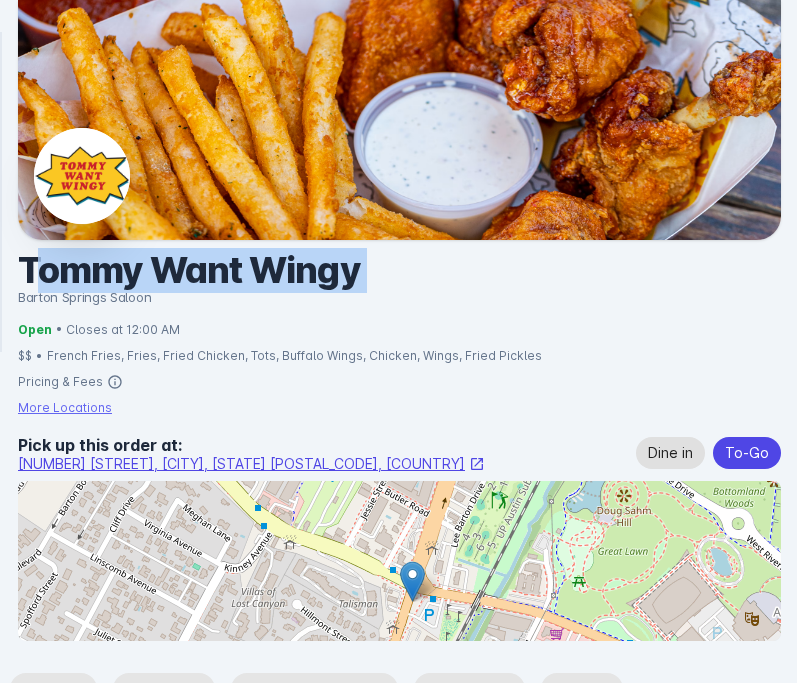 click on "Tommy Want Wingy" 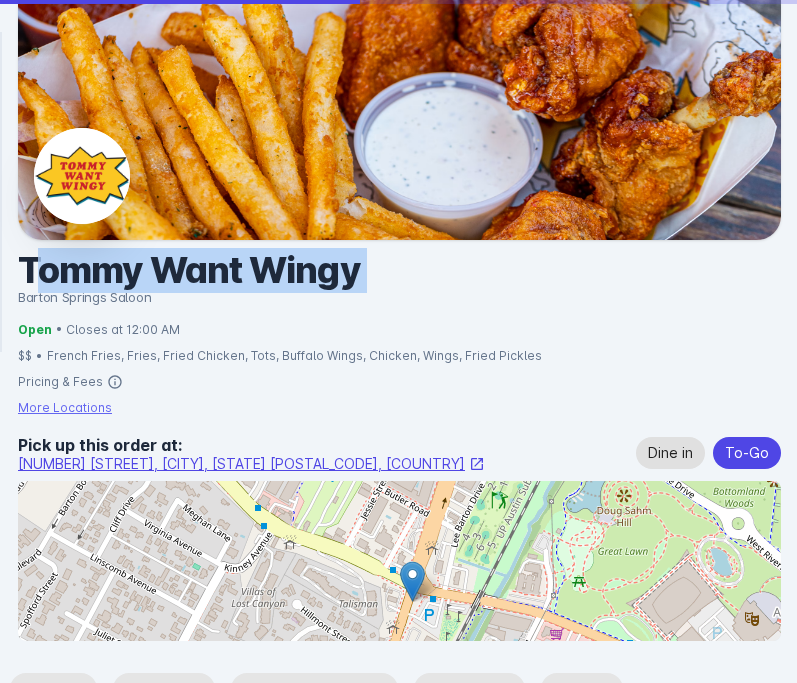 scroll, scrollTop: 447, scrollLeft: 0, axis: vertical 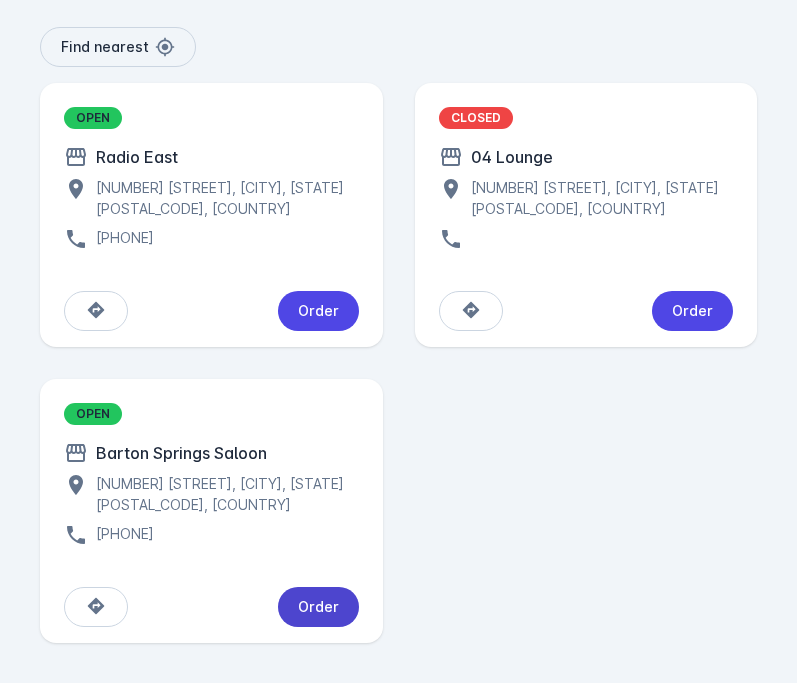 click on "Order" 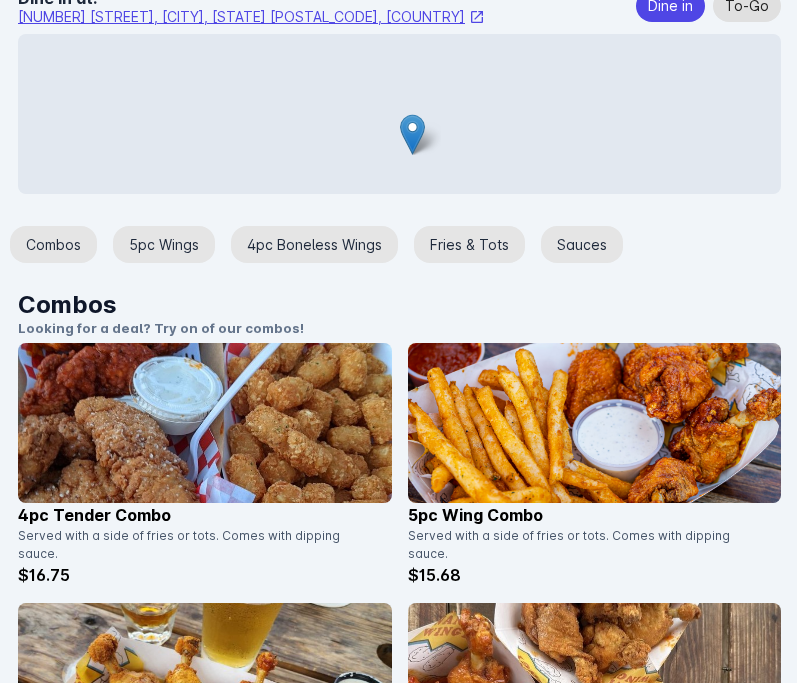 scroll, scrollTop: 0, scrollLeft: 0, axis: both 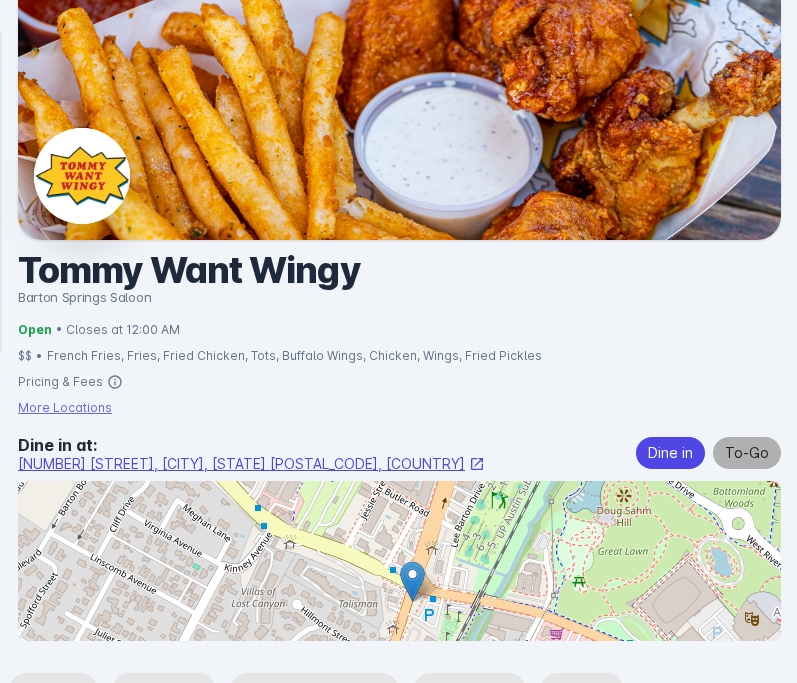 click on "To-Go" at bounding box center (747, 453) 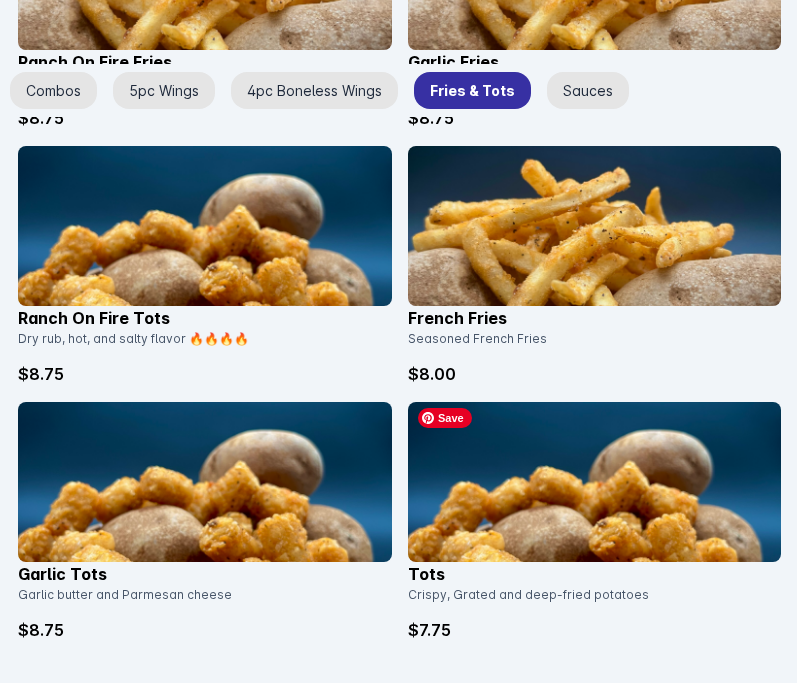scroll, scrollTop: 4198, scrollLeft: 0, axis: vertical 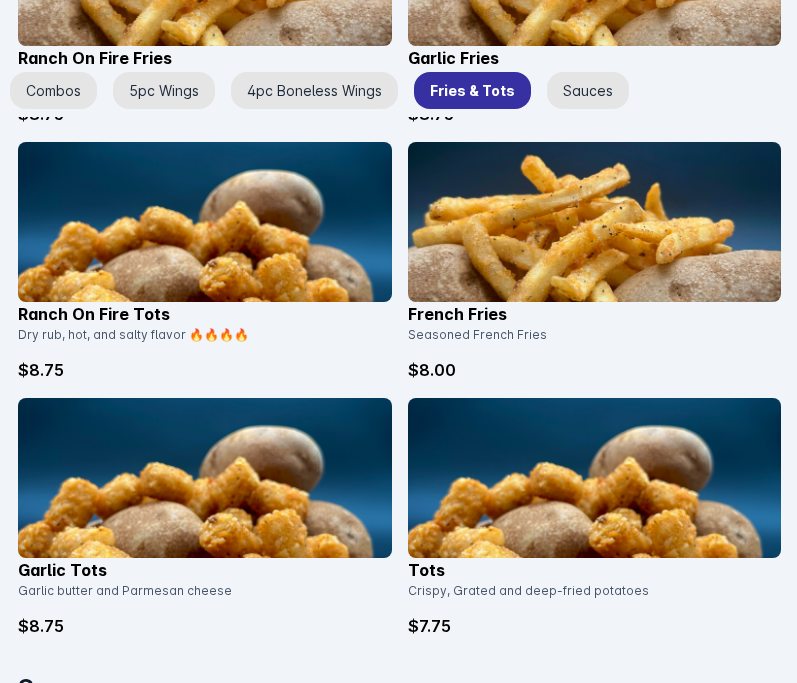 click on "Ranch On Fire Tots" 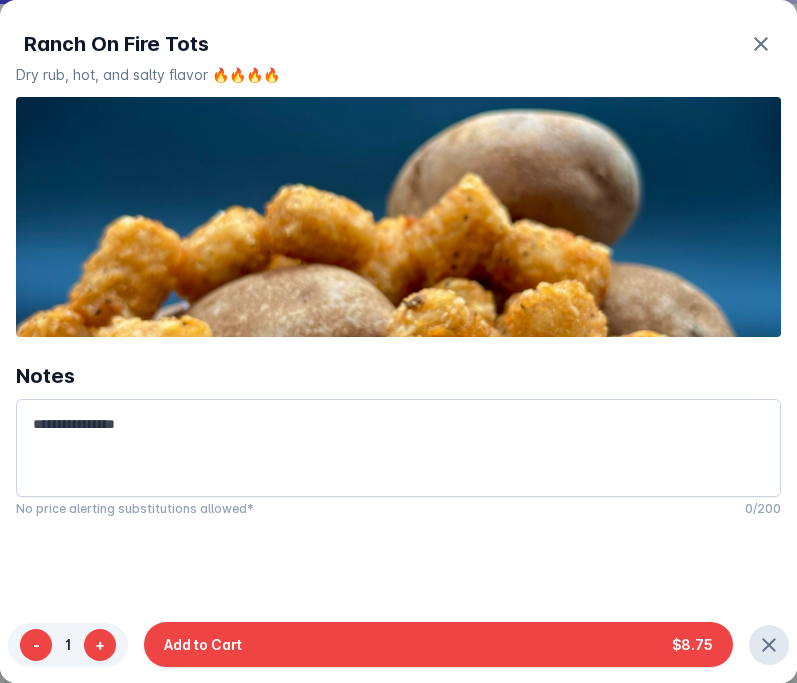 click on "Ranch On Fire Tots Dry rub, hot, and salty flavor 🔥🔥🔥🔥 Notes                   No price alerting substitutions allowed*  0/200" at bounding box center (398, 274) 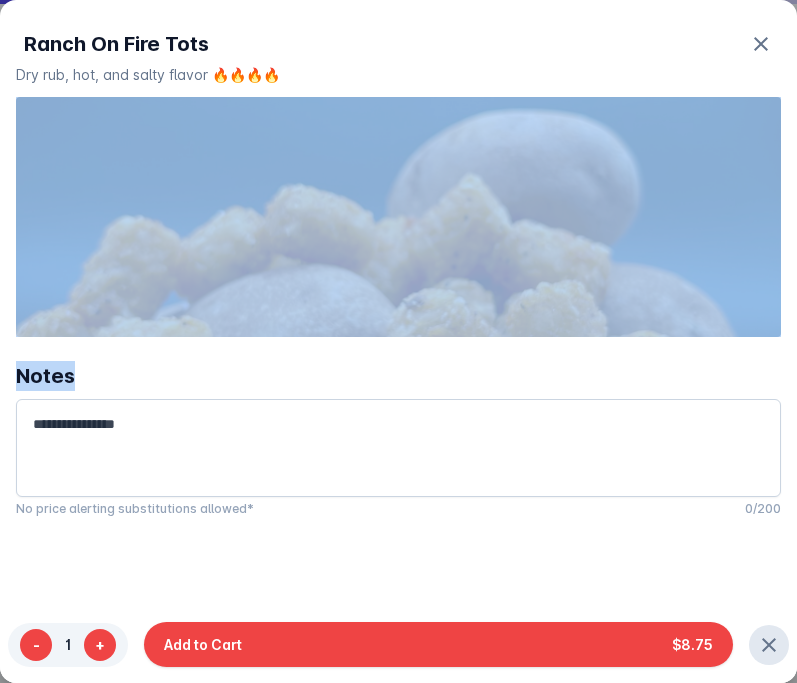 click at bounding box center (398, 217) 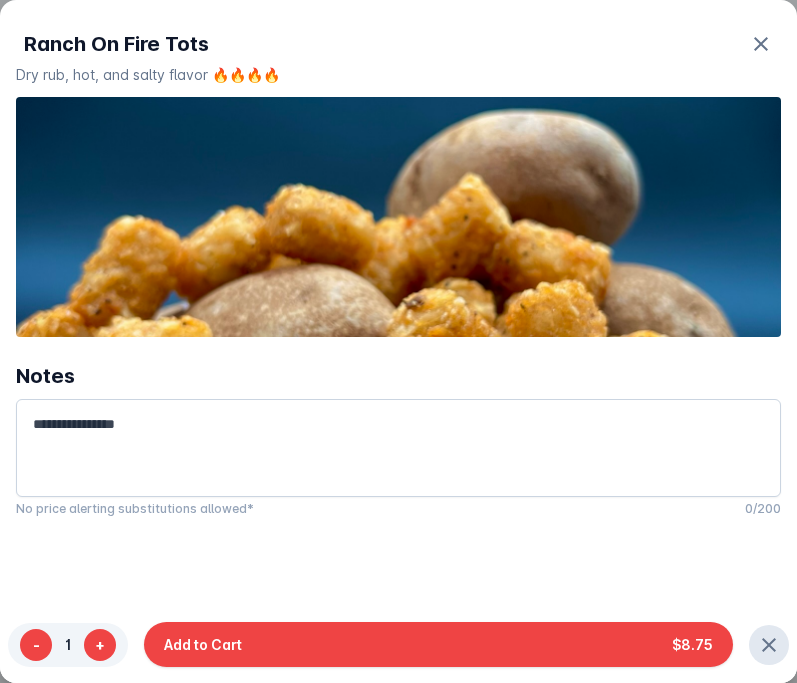 click on "Ranch On Fire Tots" at bounding box center [116, 44] 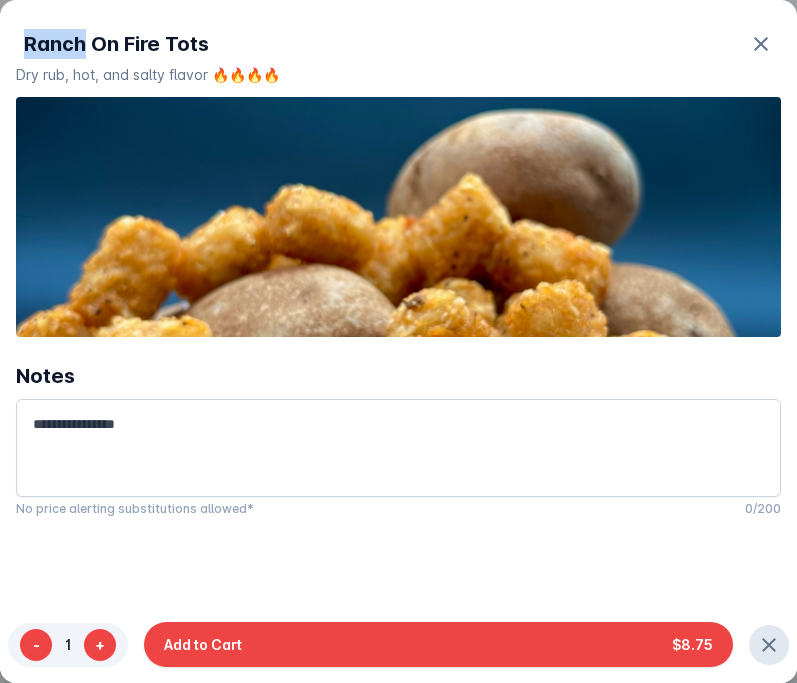 click on "Ranch On Fire Tots" at bounding box center (116, 44) 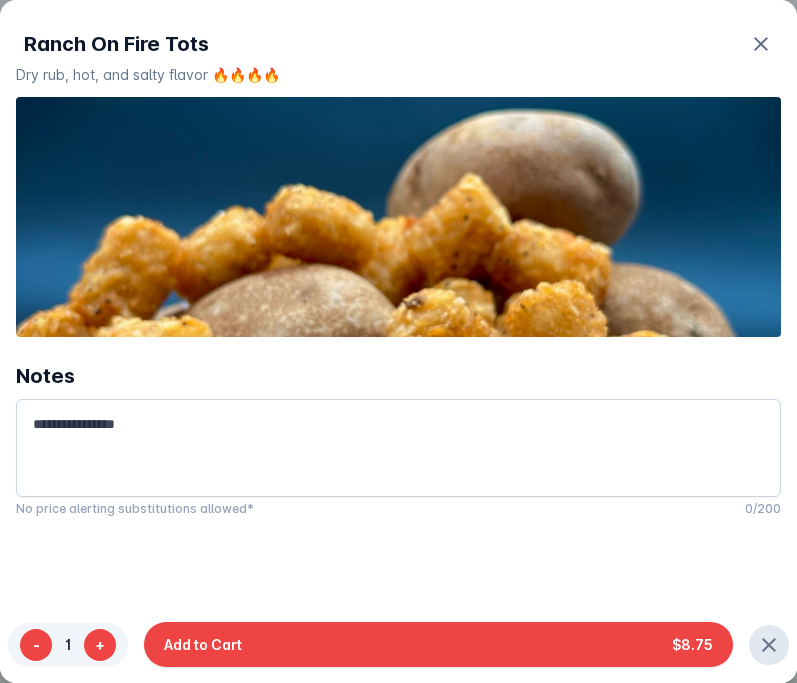 click on "Ranch On Fire Tots" at bounding box center (116, 44) 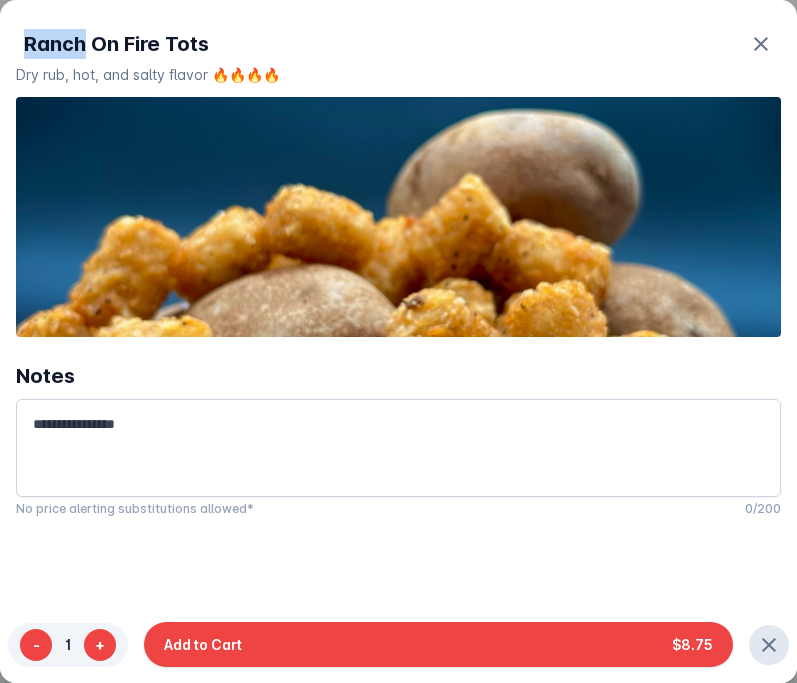 click on "Ranch On Fire Tots" at bounding box center [116, 44] 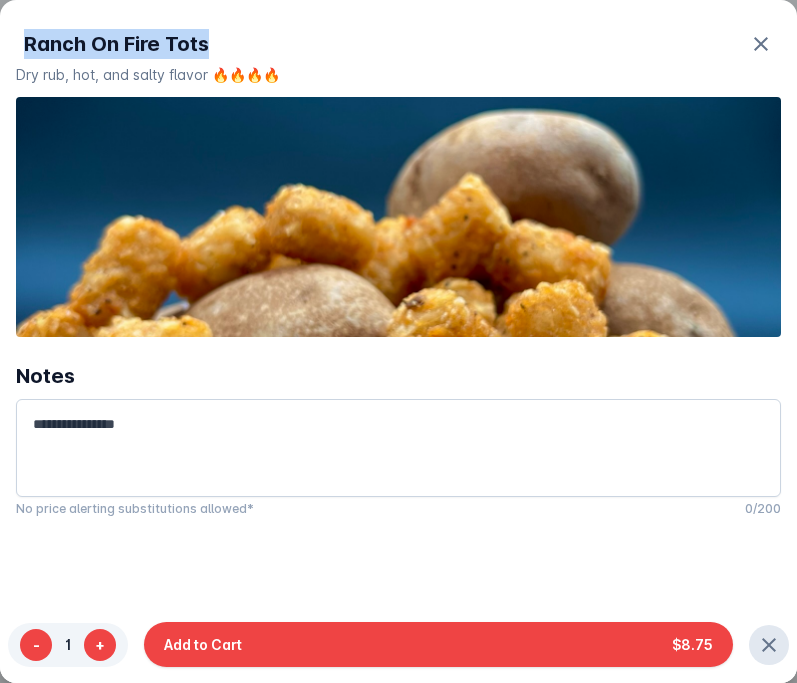 click on "Ranch On Fire Tots" at bounding box center (116, 44) 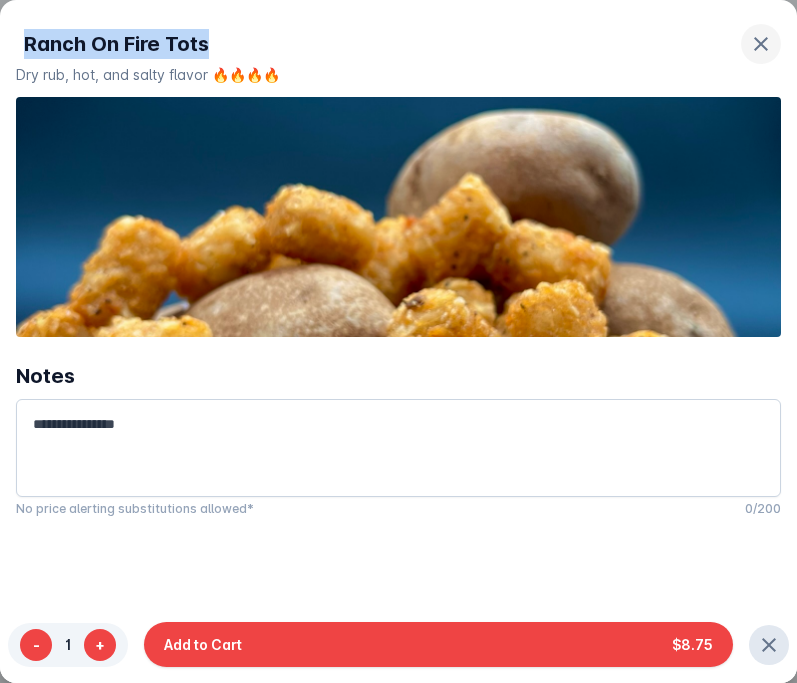 click 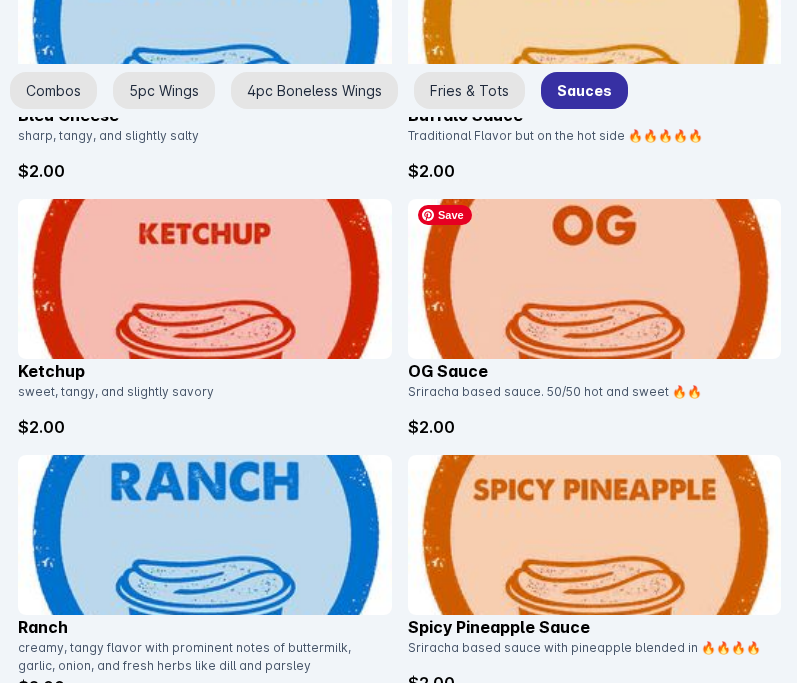 scroll, scrollTop: 4987, scrollLeft: 0, axis: vertical 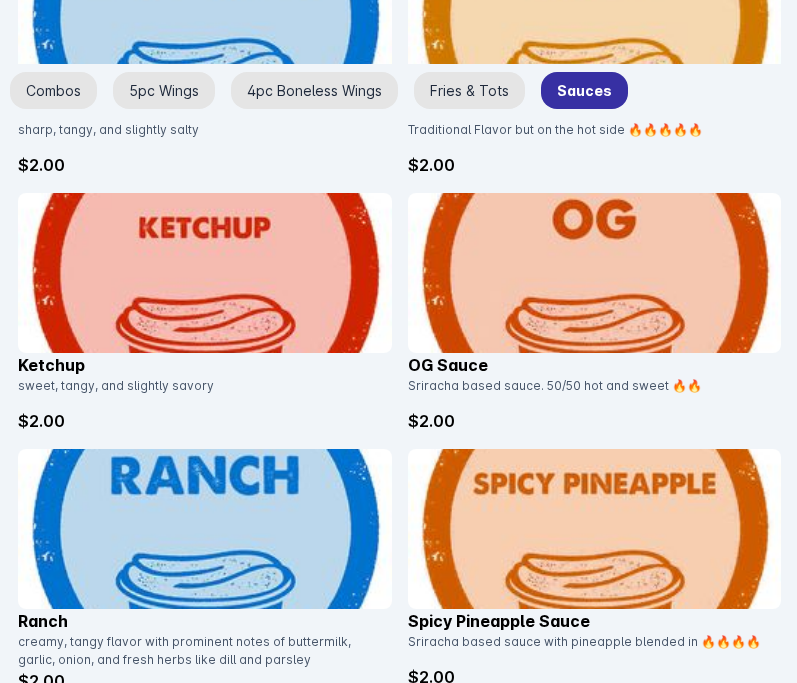 click on "Spicy Pineapple Sauce" 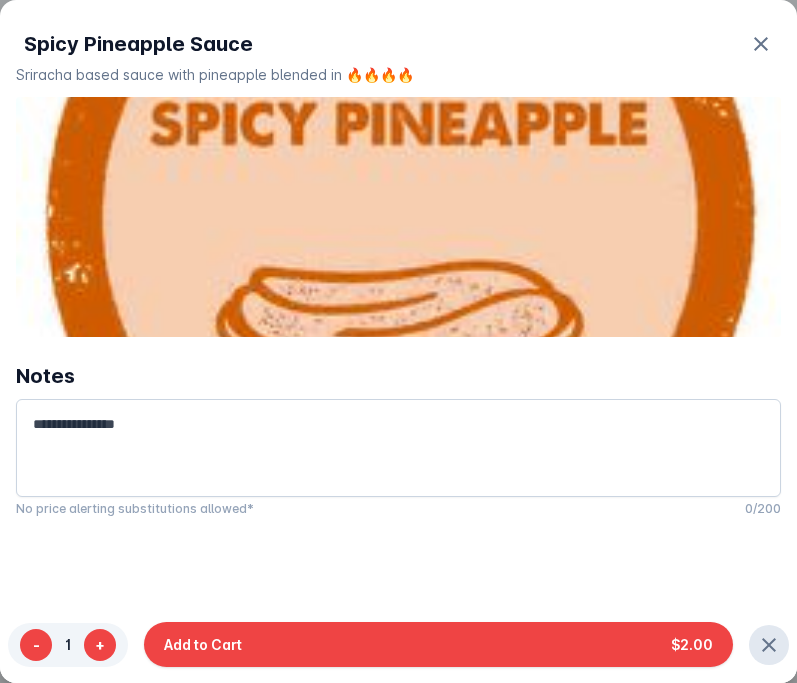 click on "Add to Cart $2.00" at bounding box center [438, 644] 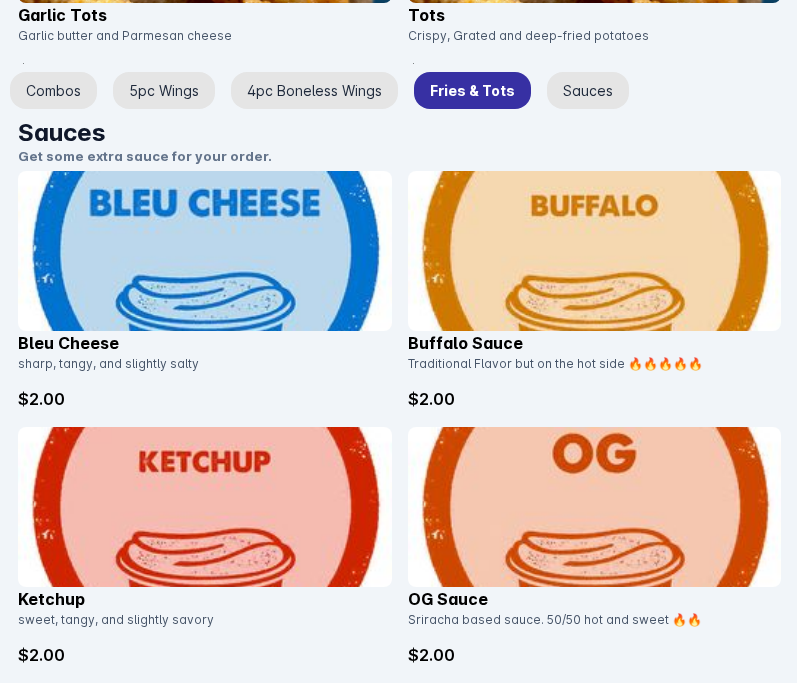 scroll, scrollTop: 4755, scrollLeft: 0, axis: vertical 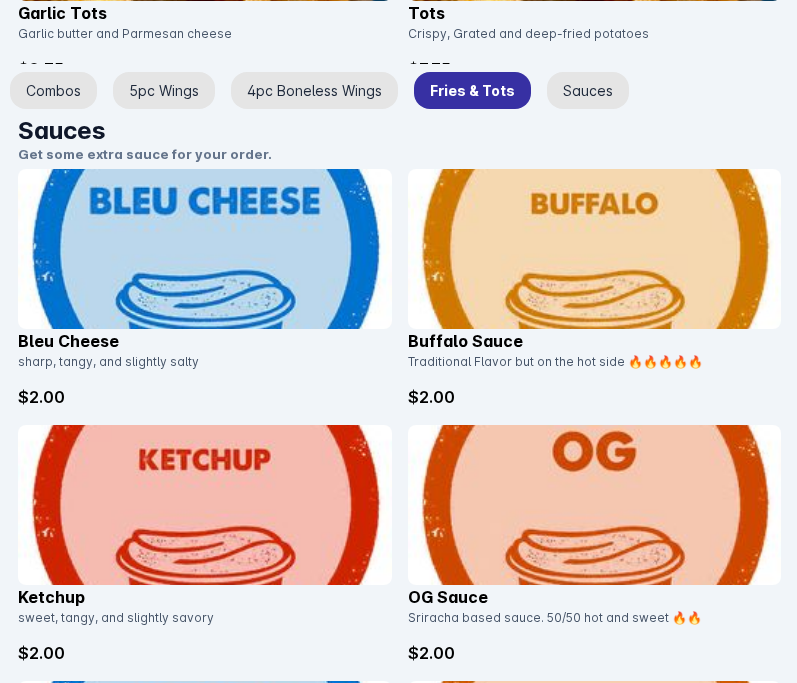 click on "Bleu Cheese" 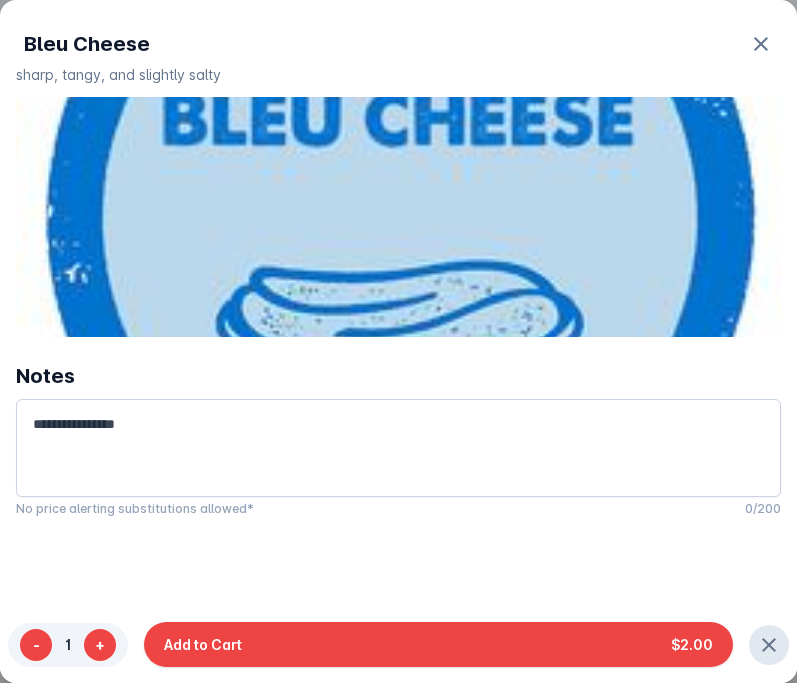 click on "Bleu Cheese sharp, tangy, and slightly salty Notes                   No price alerting substitutions allowed*  0/200" at bounding box center [398, 274] 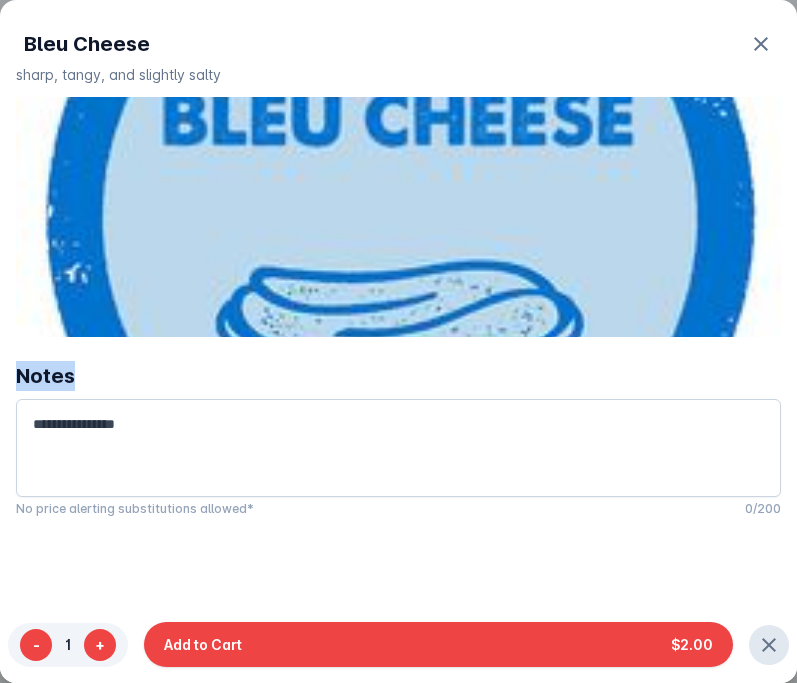 click on "Notes                   No price alerting substitutions allowed*  0/200" at bounding box center (398, 435) 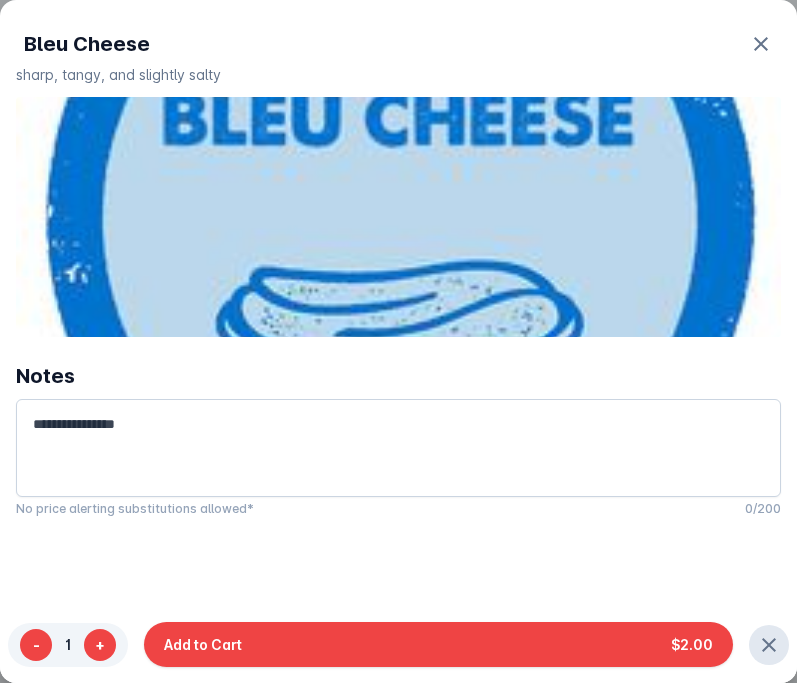 click on "Bleu Cheese" at bounding box center [87, 44] 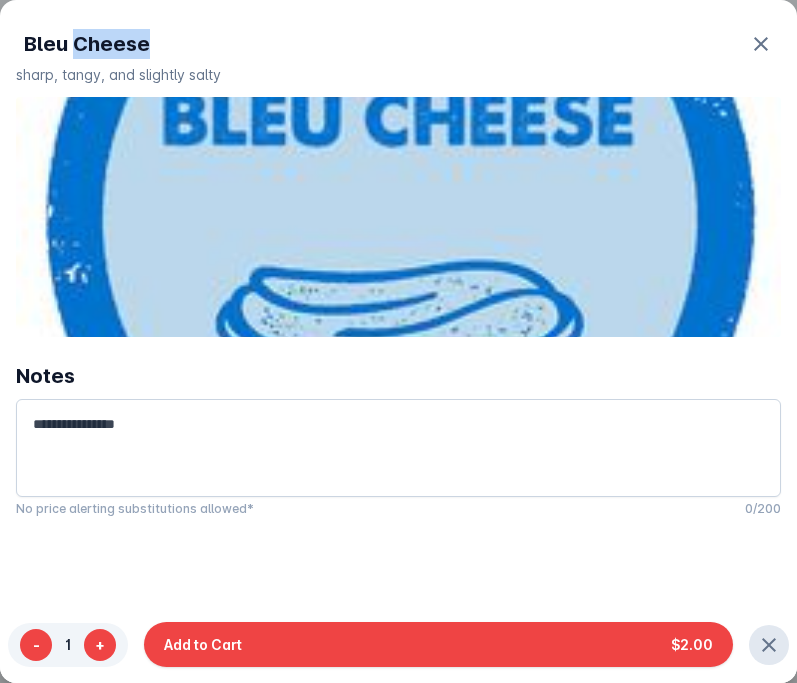 click on "Bleu Cheese" at bounding box center (87, 44) 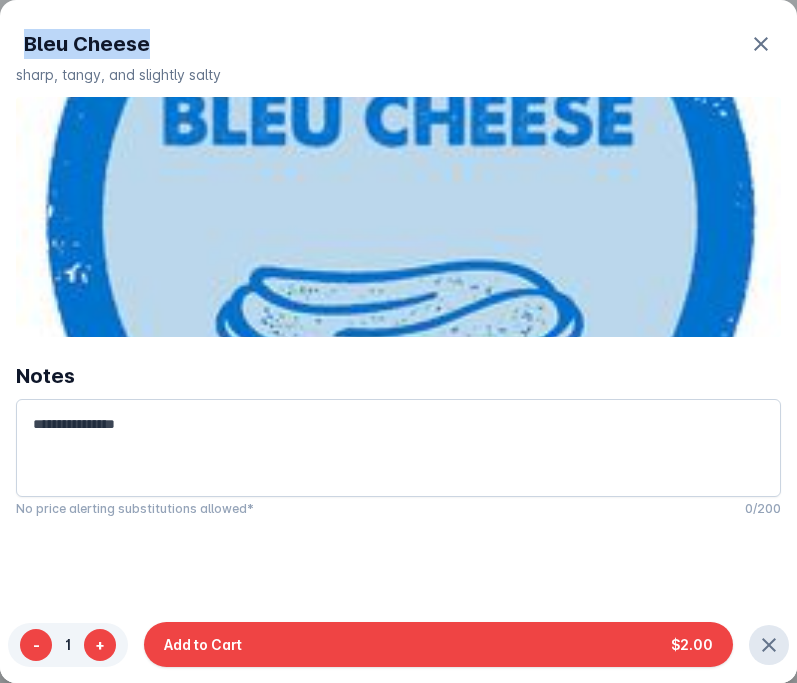 click on "Bleu Cheese" at bounding box center [87, 44] 